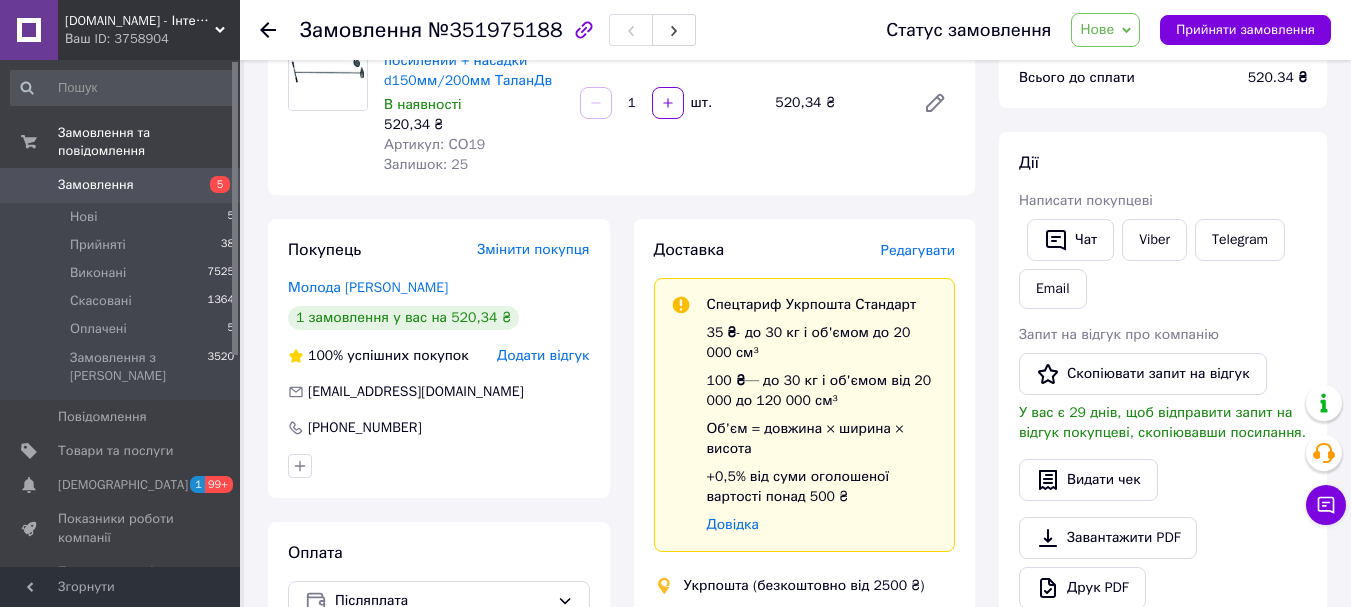 scroll, scrollTop: 100, scrollLeft: 0, axis: vertical 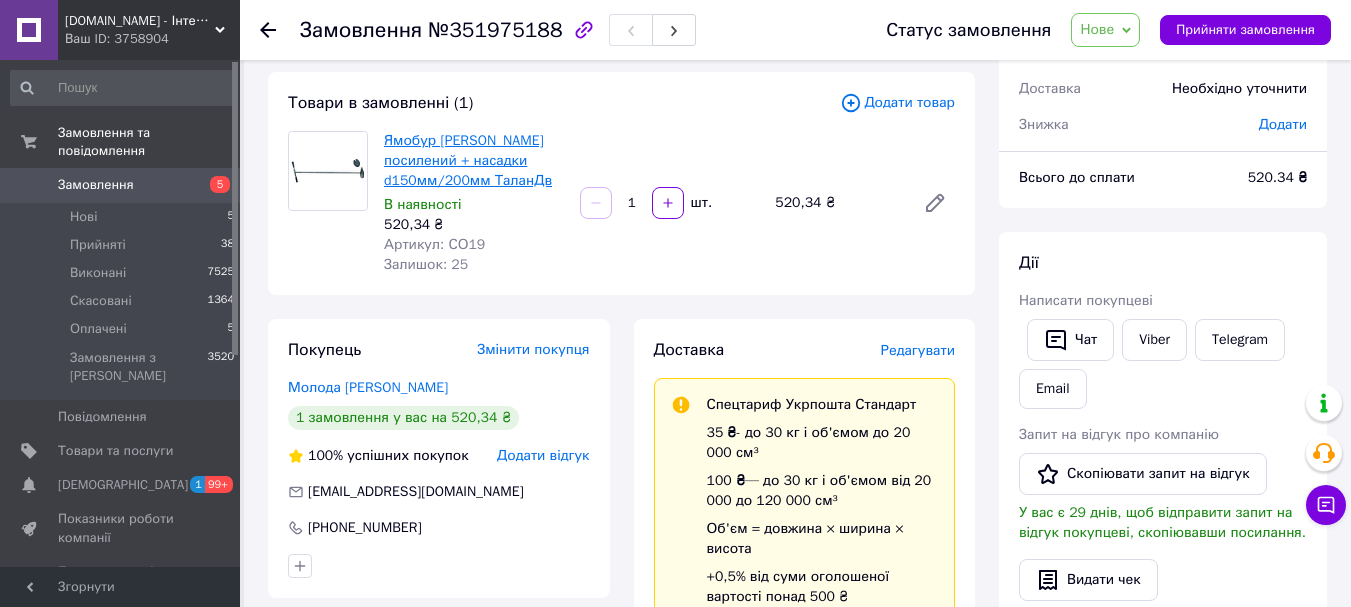 click on "Ямобур [PERSON_NAME] посилений + насадки d150мм/200мм ТаланДв" at bounding box center (468, 160) 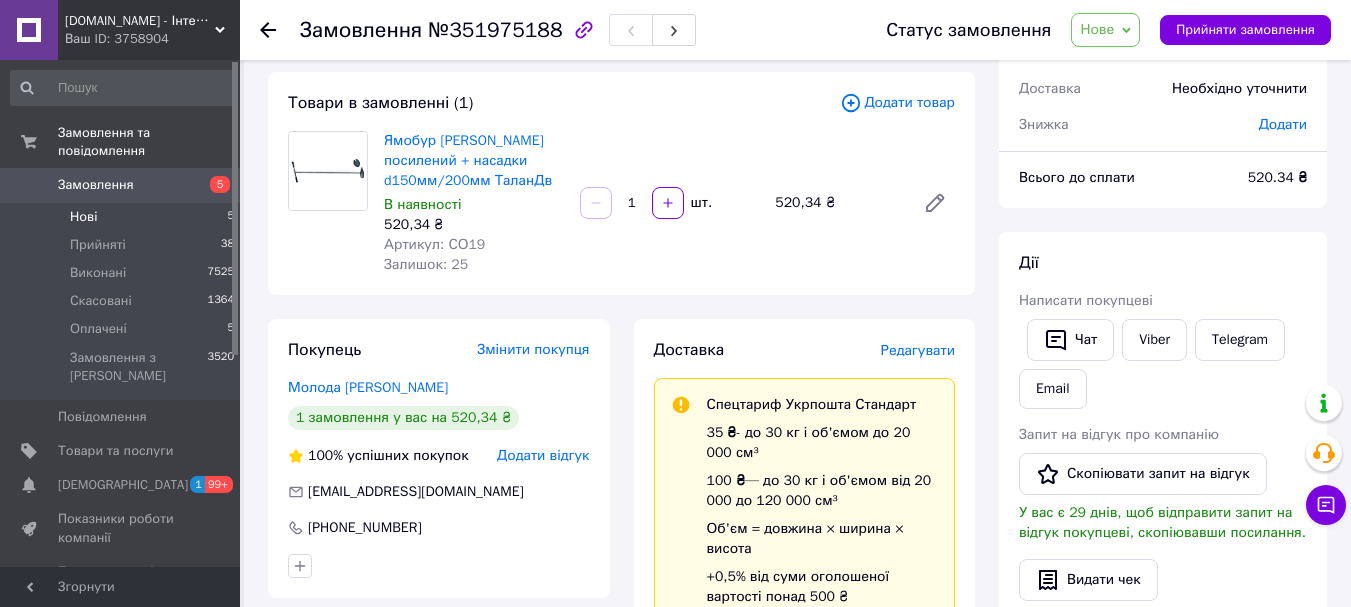 click on "Нові" at bounding box center [83, 217] 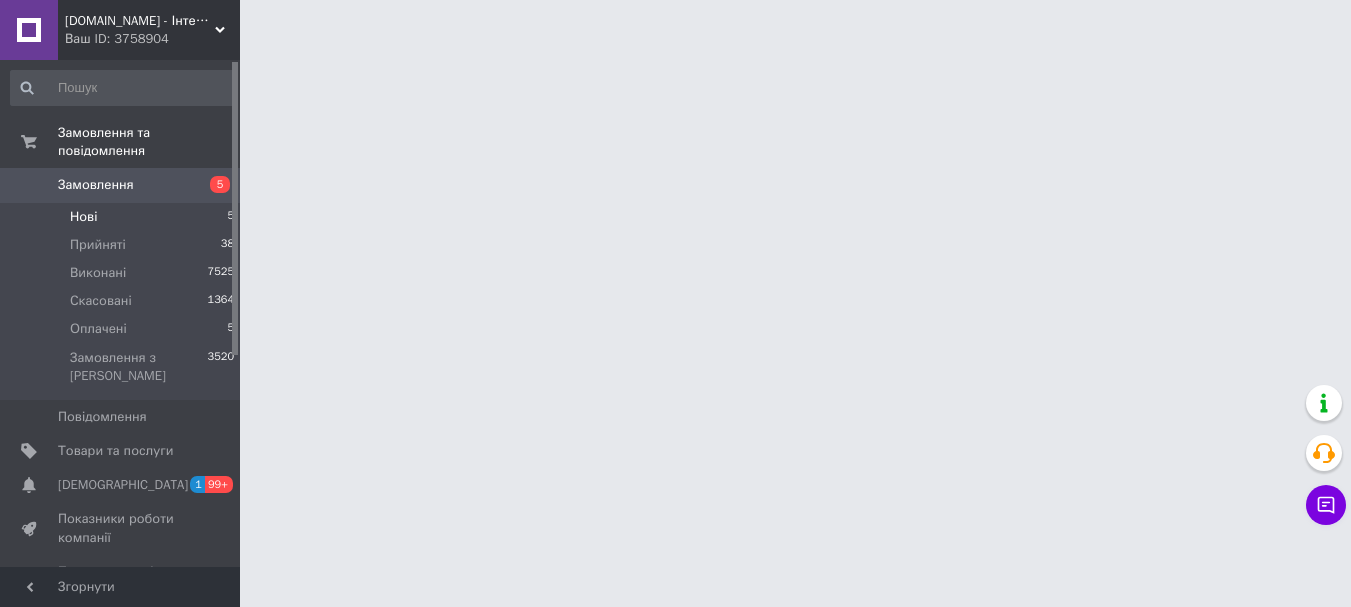 scroll, scrollTop: 0, scrollLeft: 0, axis: both 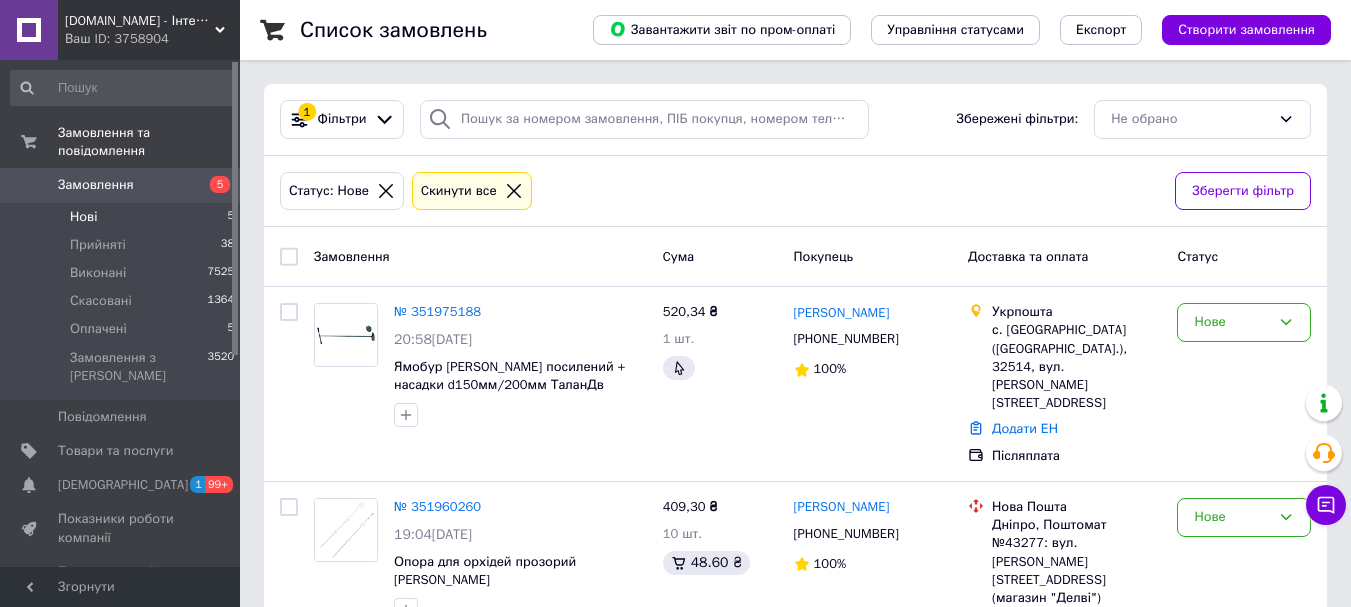 click on "Замовлення" at bounding box center (121, 185) 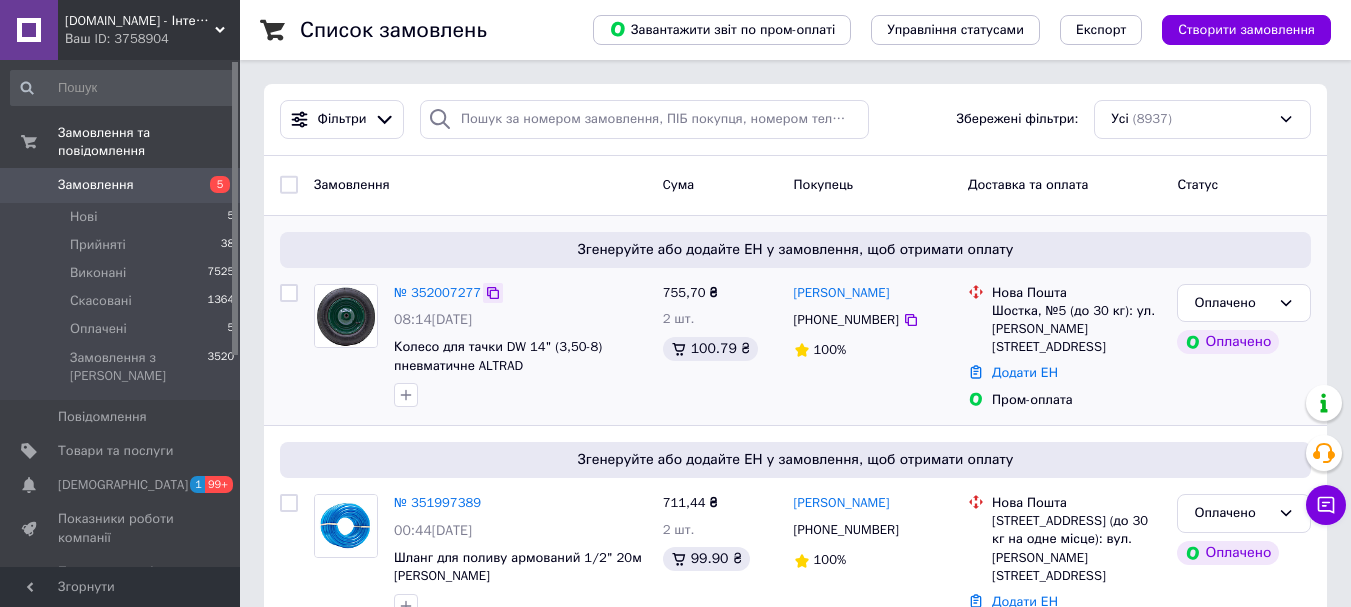 click 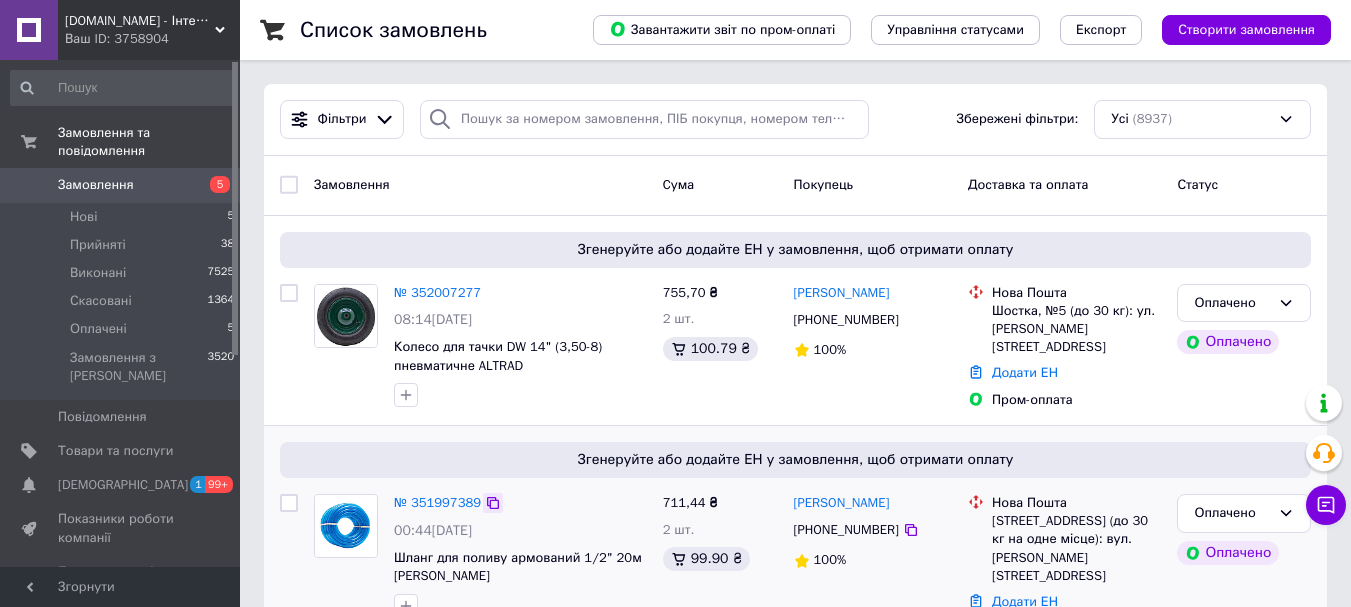 click 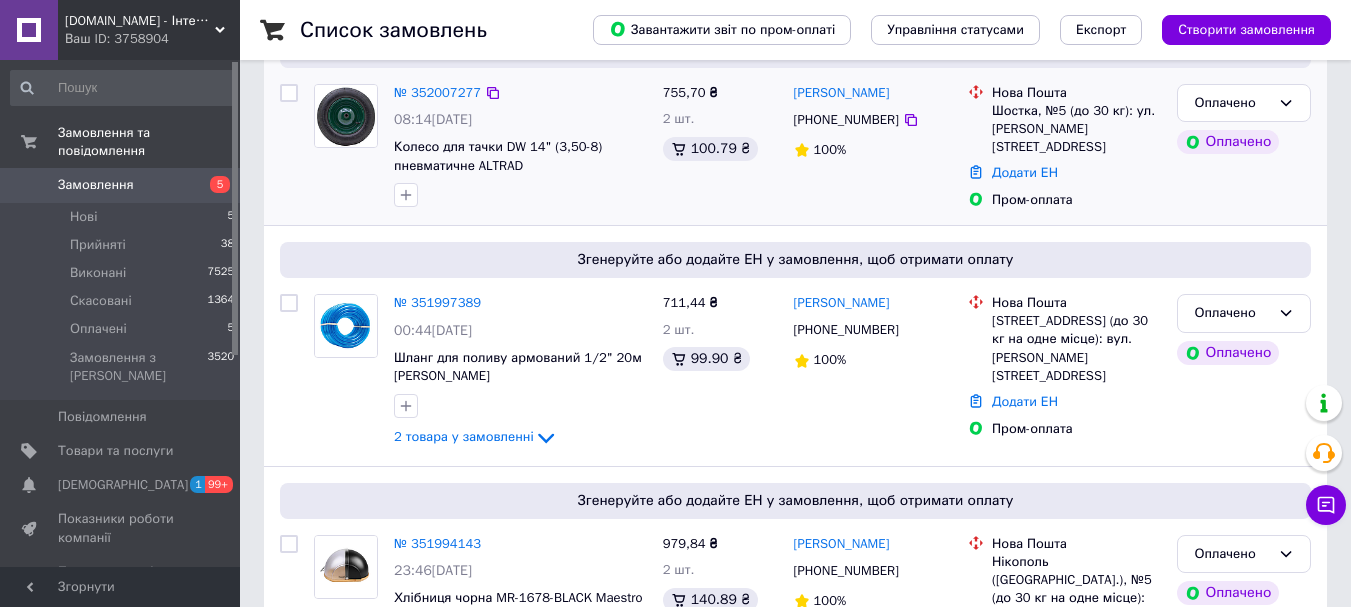 scroll, scrollTop: 300, scrollLeft: 0, axis: vertical 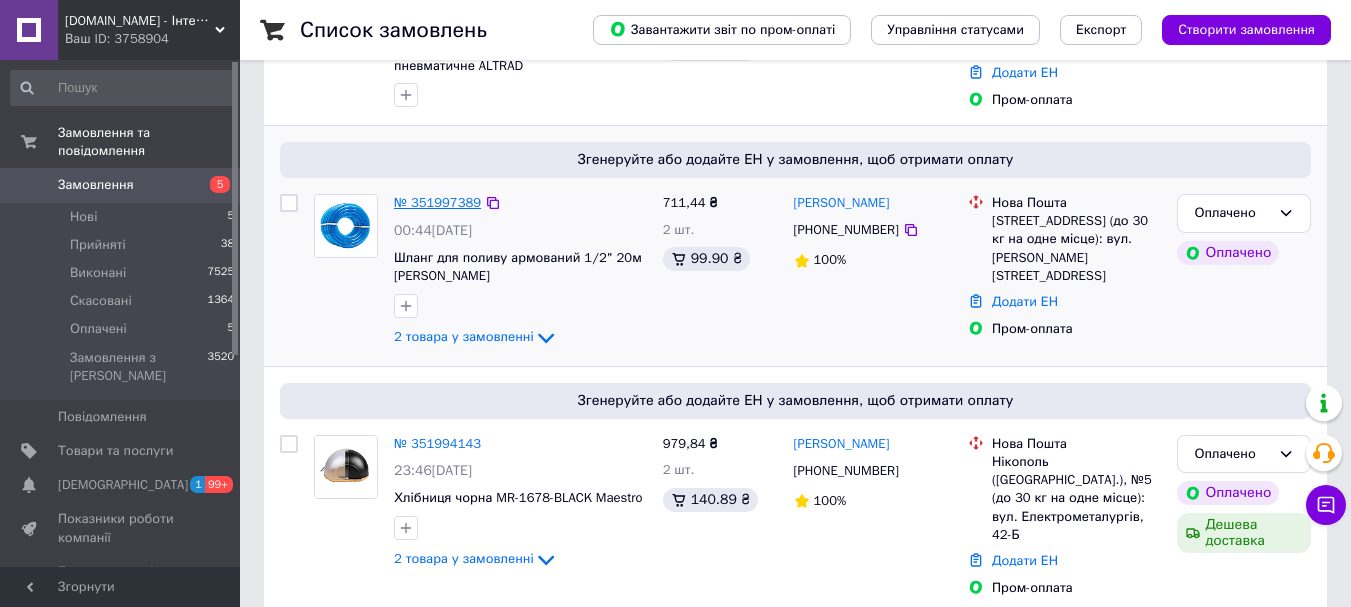 click on "№ 351997389" at bounding box center [437, 202] 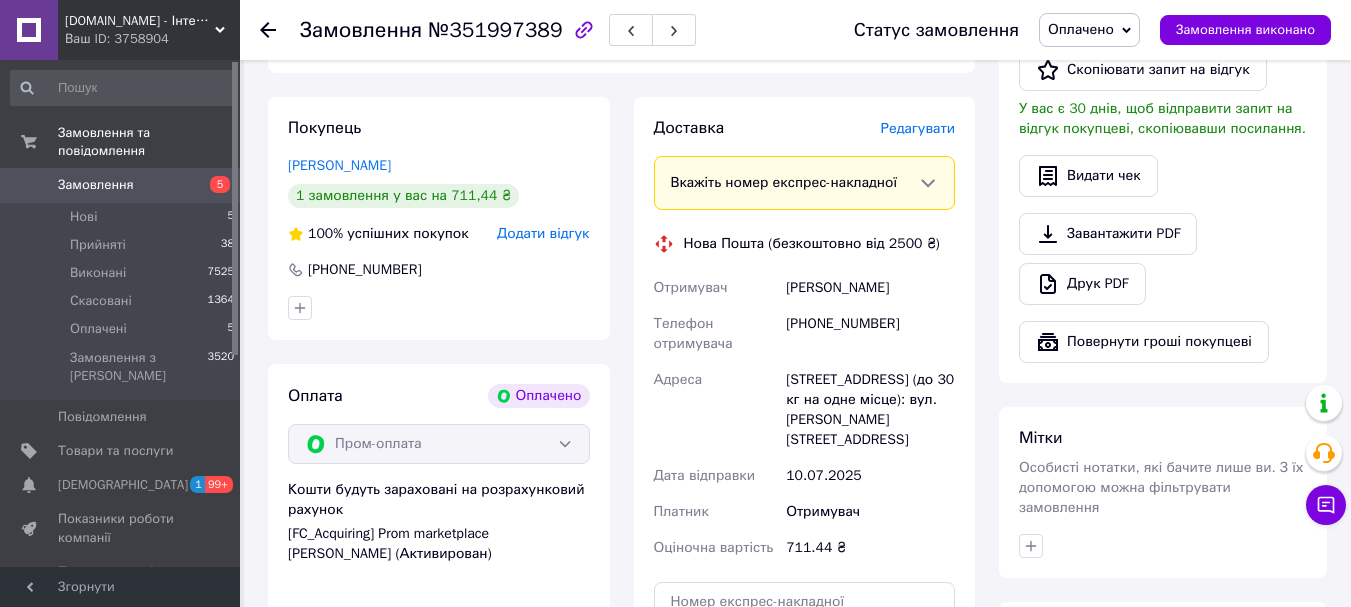 scroll, scrollTop: 700, scrollLeft: 0, axis: vertical 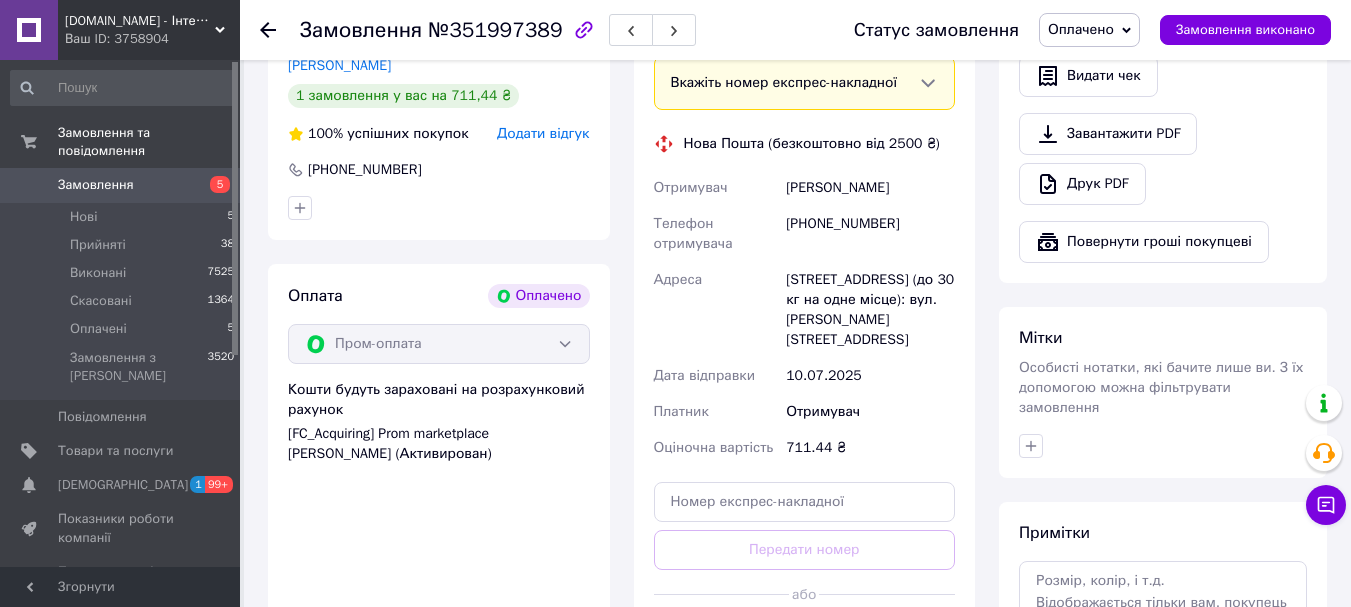 click on "Оплачено" at bounding box center (1081, 29) 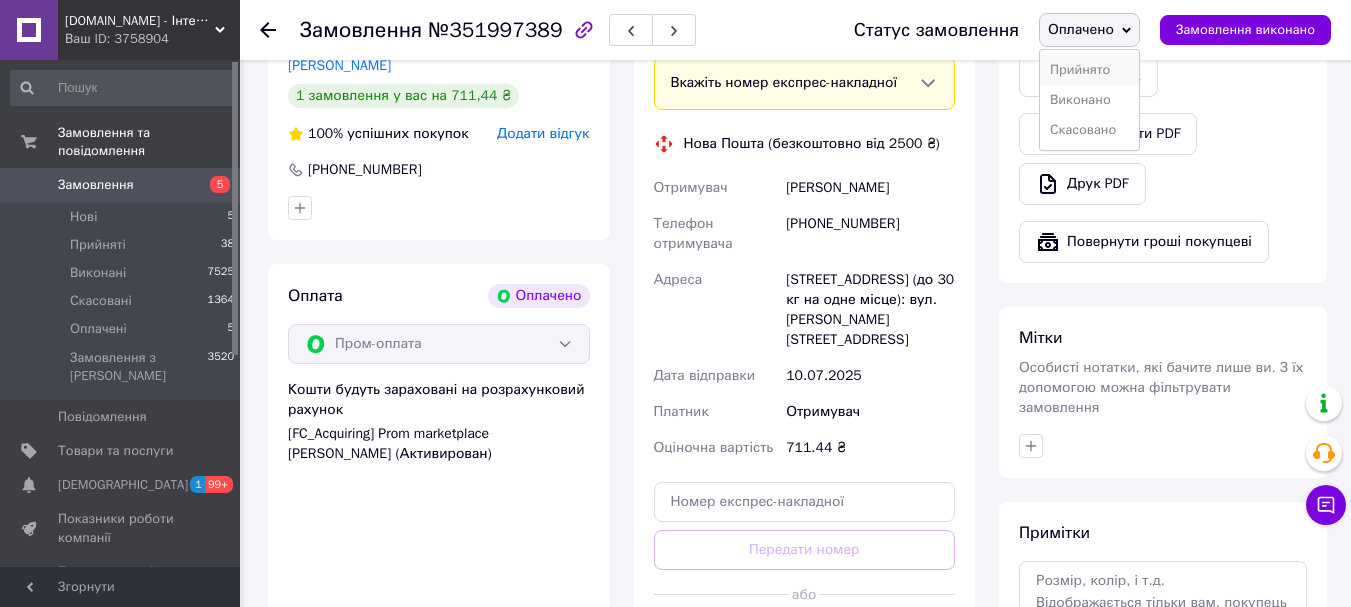 click on "Прийнято" at bounding box center [1089, 70] 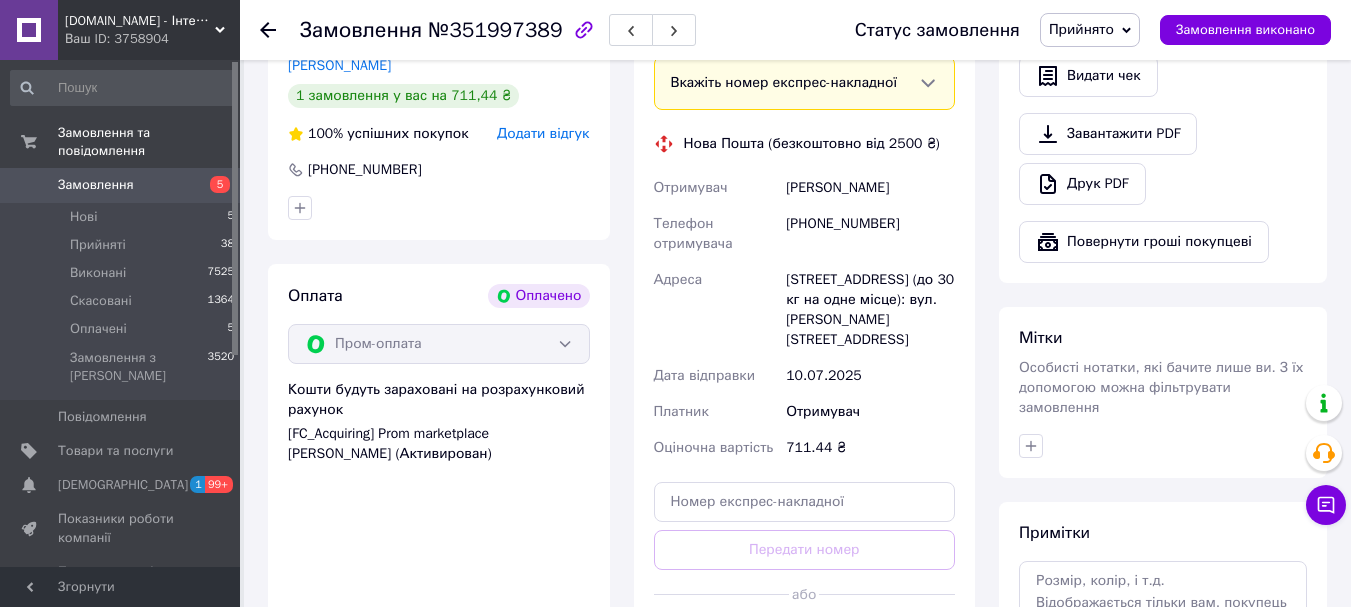 click on "Замовлення" at bounding box center (121, 185) 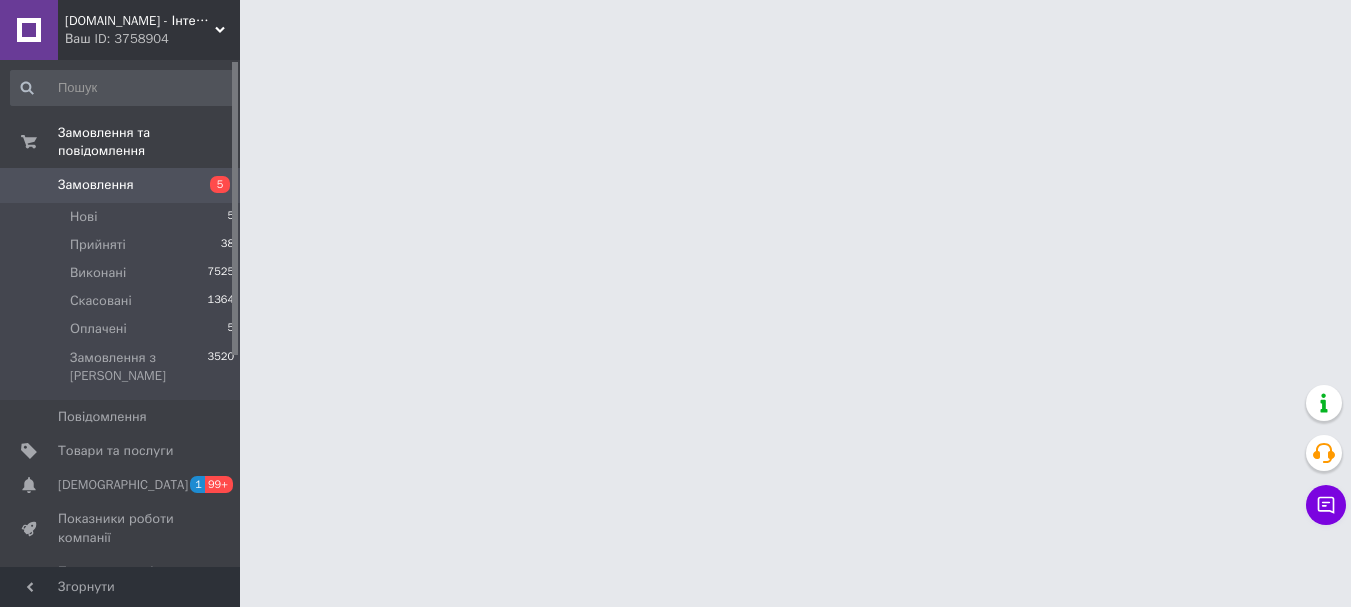 scroll, scrollTop: 0, scrollLeft: 0, axis: both 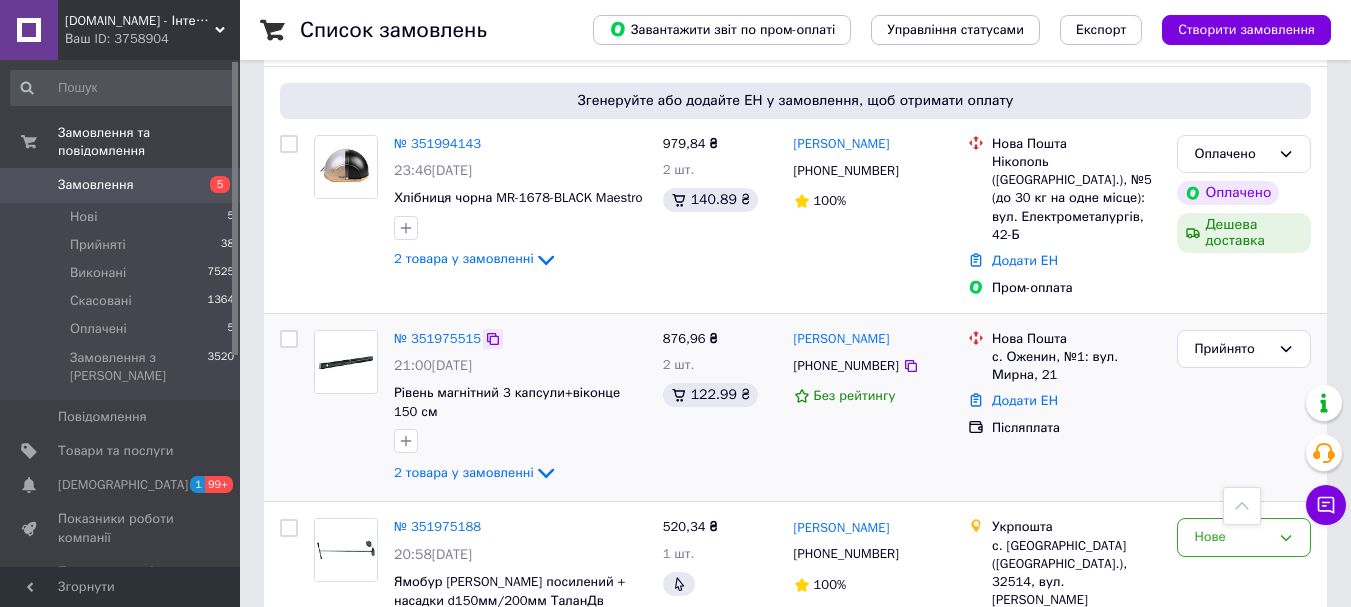 click 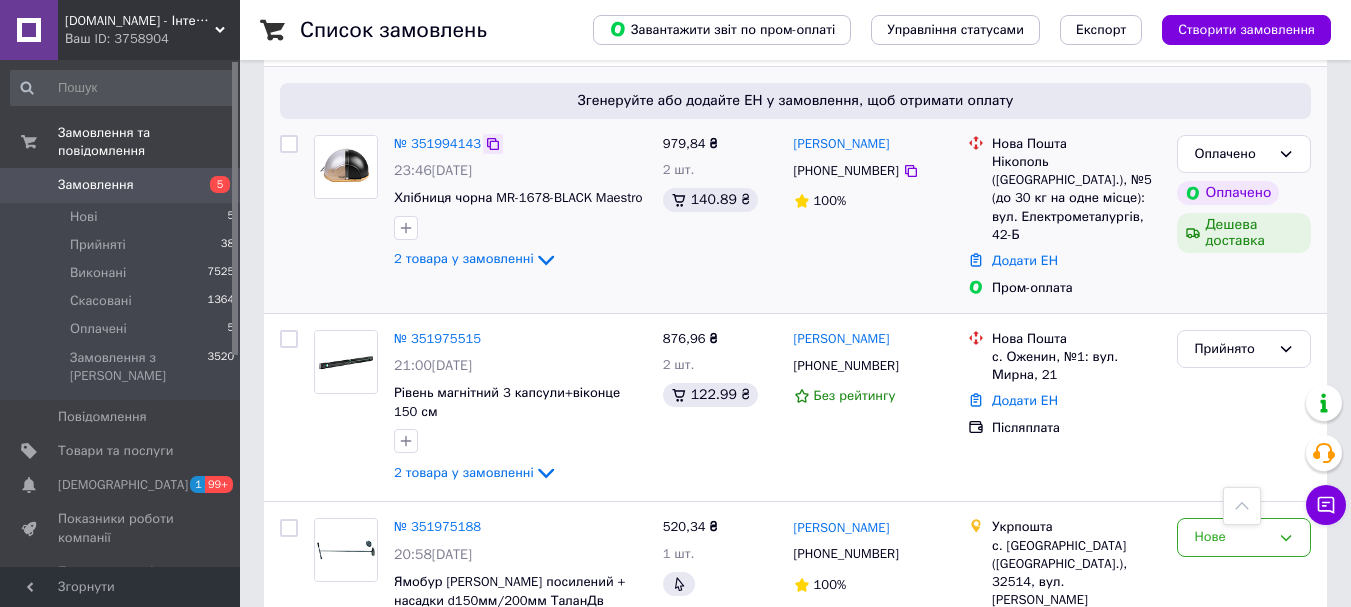 click 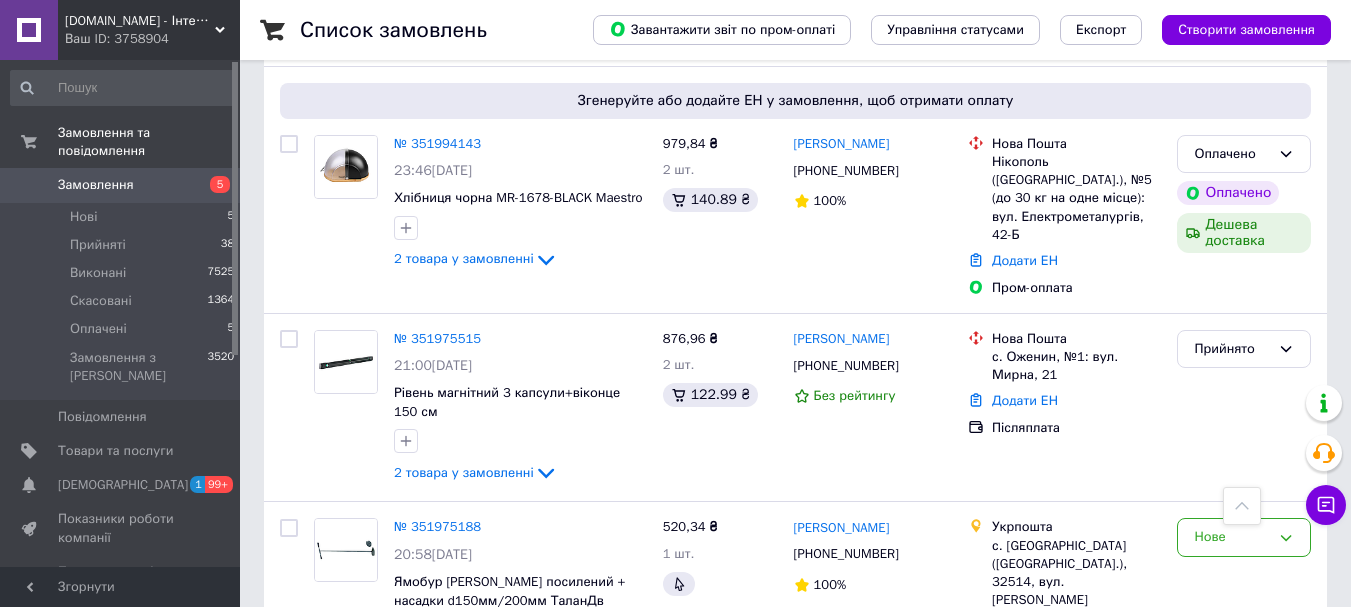 click on "Замовлення" at bounding box center [121, 185] 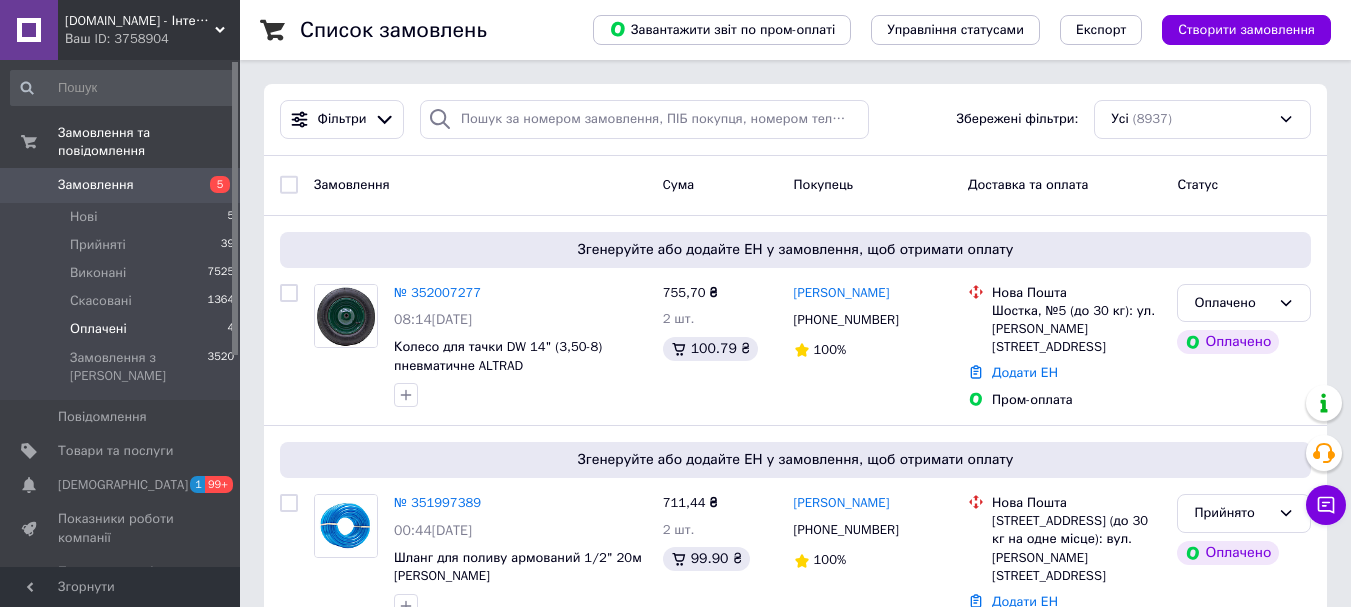 click on "Оплачені" at bounding box center (98, 329) 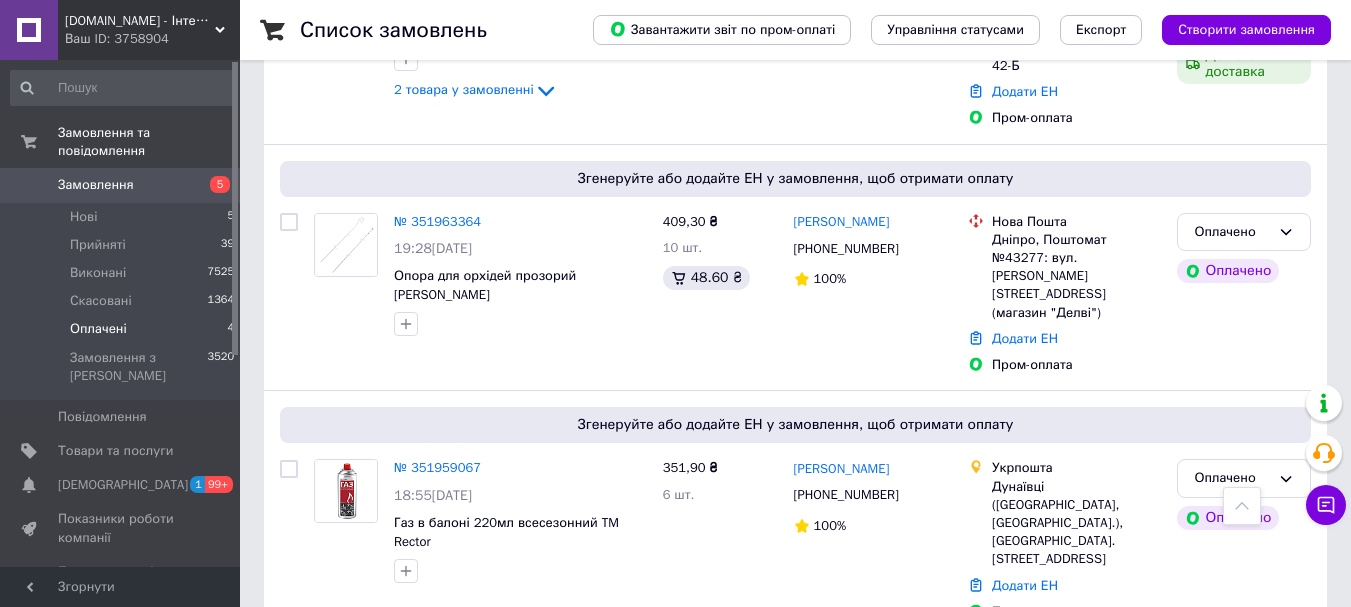 scroll, scrollTop: 616, scrollLeft: 0, axis: vertical 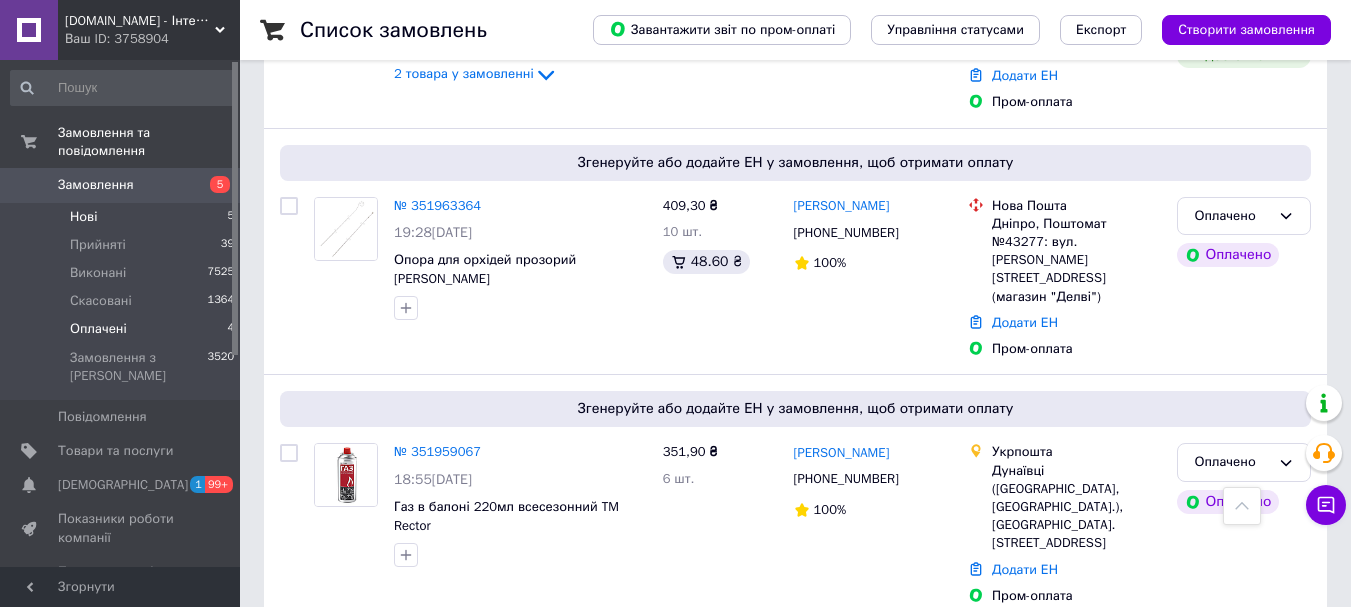 click on "Нові 5" at bounding box center [123, 217] 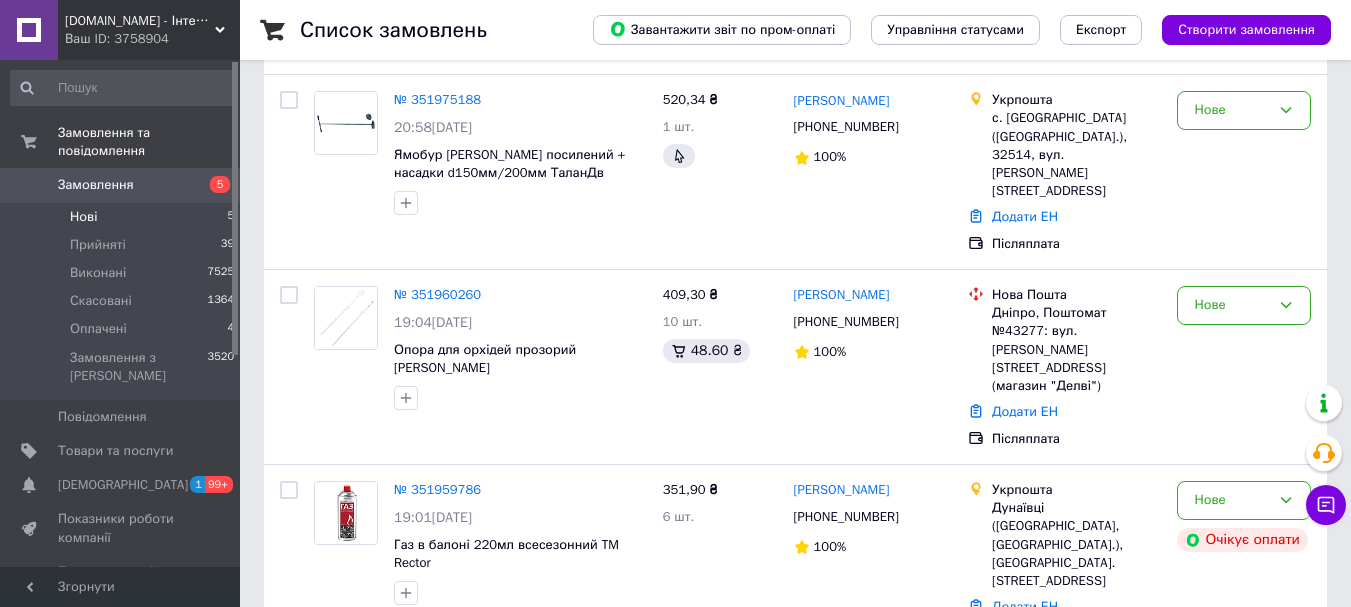 scroll, scrollTop: 112, scrollLeft: 0, axis: vertical 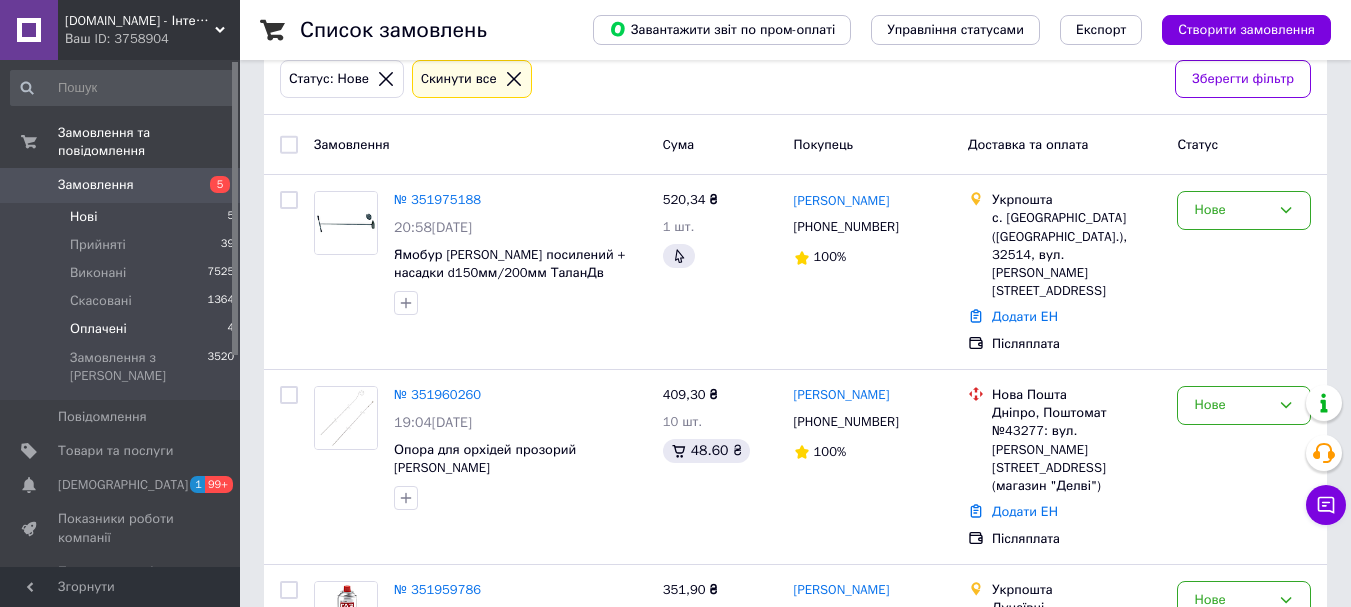 click on "Оплачені" at bounding box center [98, 329] 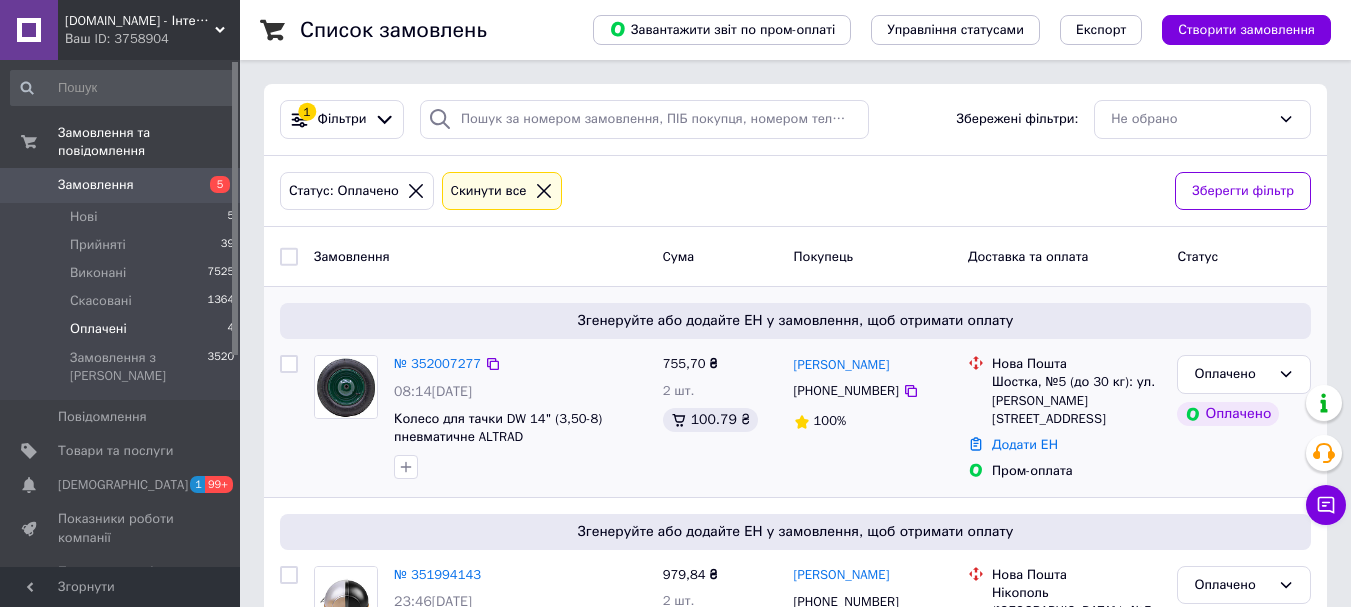 scroll, scrollTop: 100, scrollLeft: 0, axis: vertical 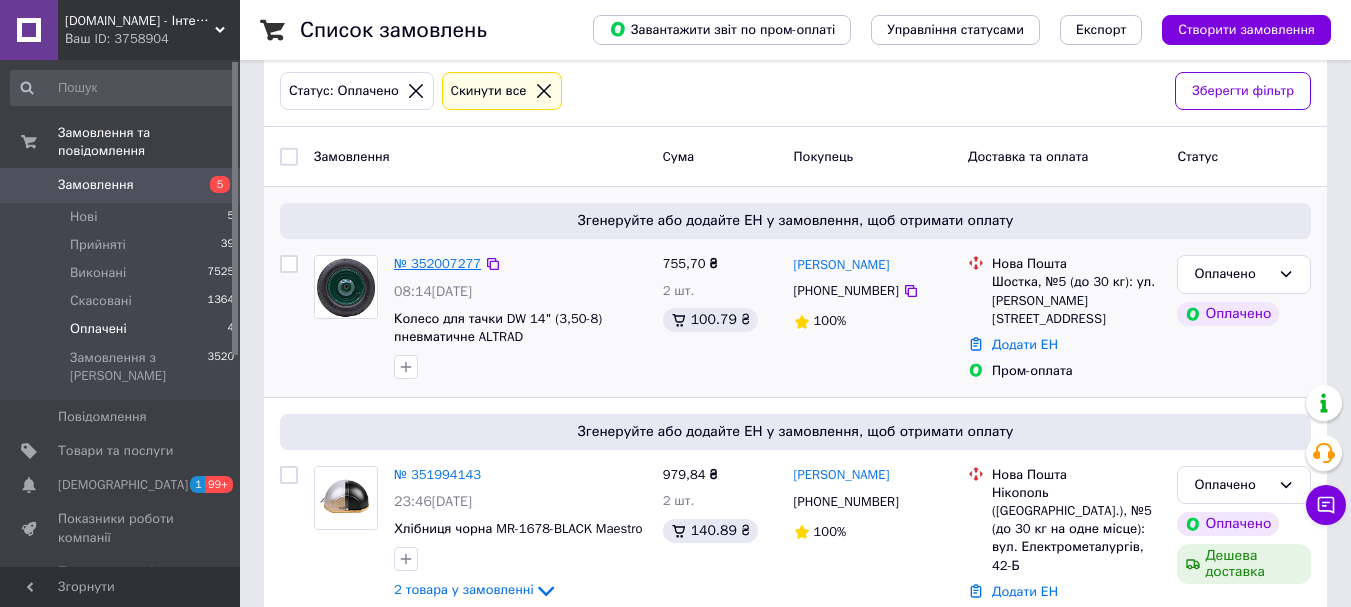 click on "№ 352007277" at bounding box center (437, 263) 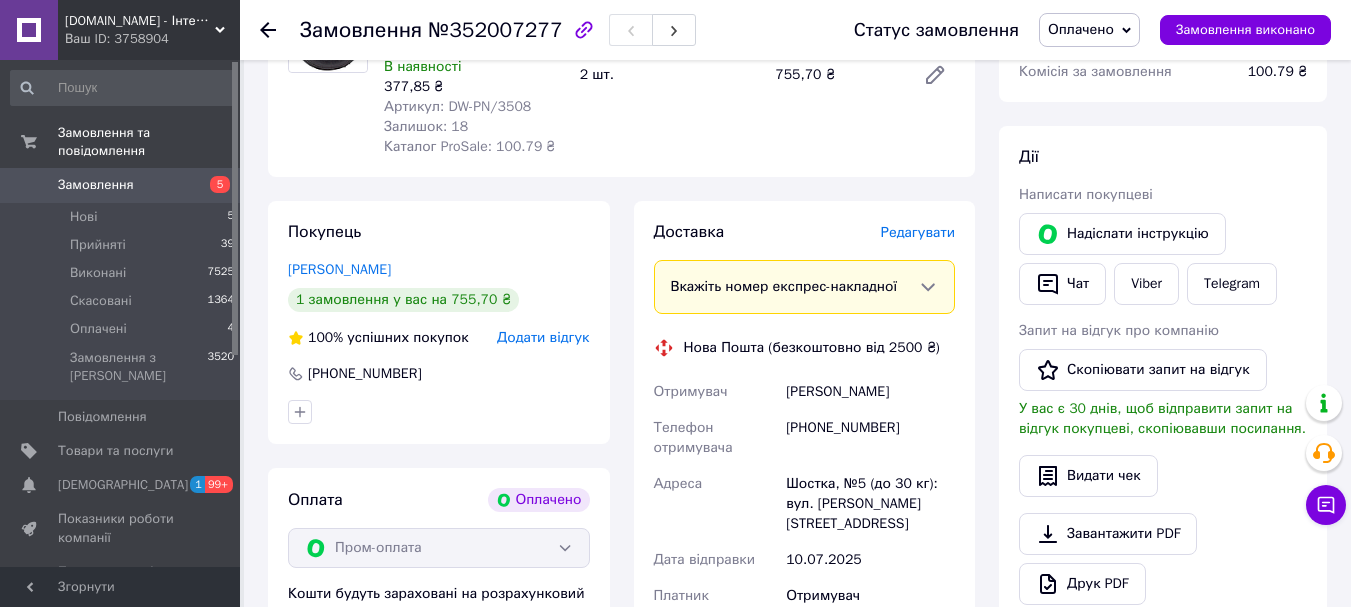 scroll, scrollTop: 500, scrollLeft: 0, axis: vertical 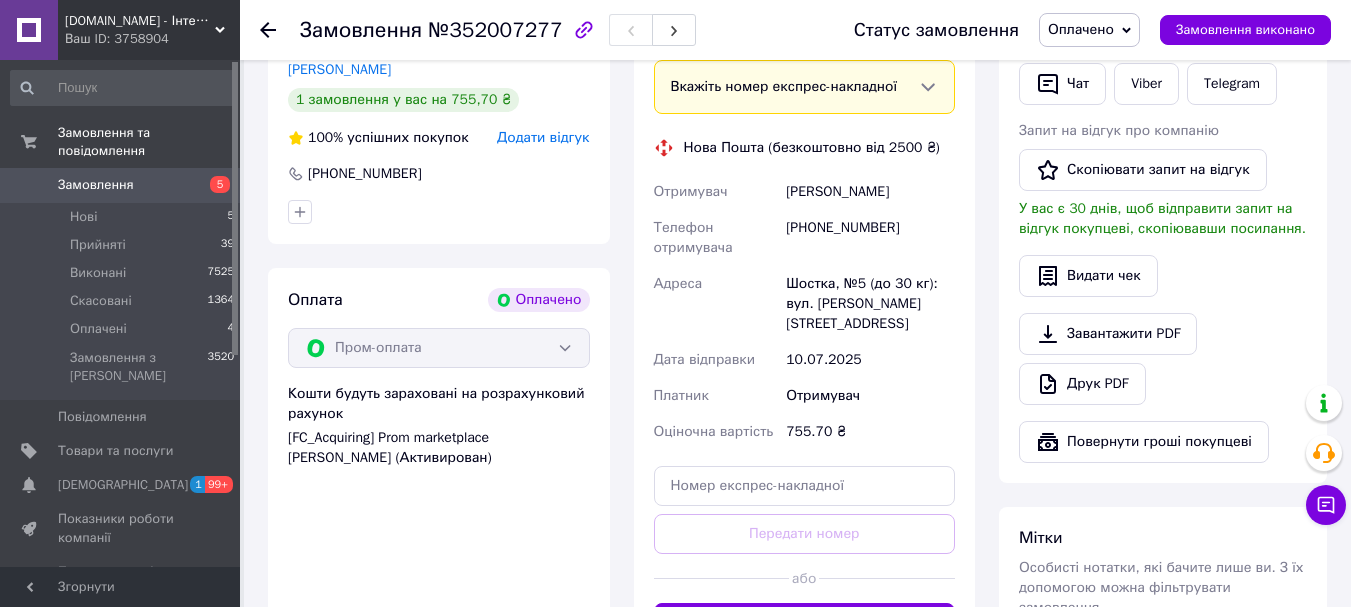 click on "Оплачено" at bounding box center (1089, 30) 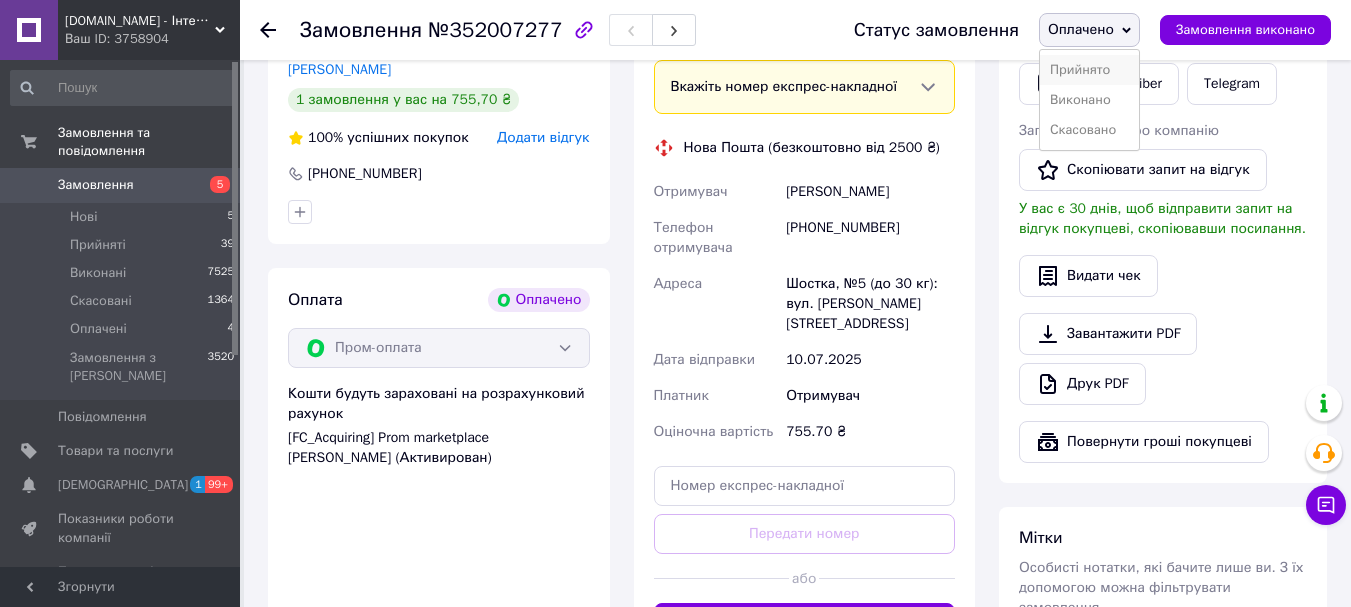 click on "Прийнято" at bounding box center [1089, 70] 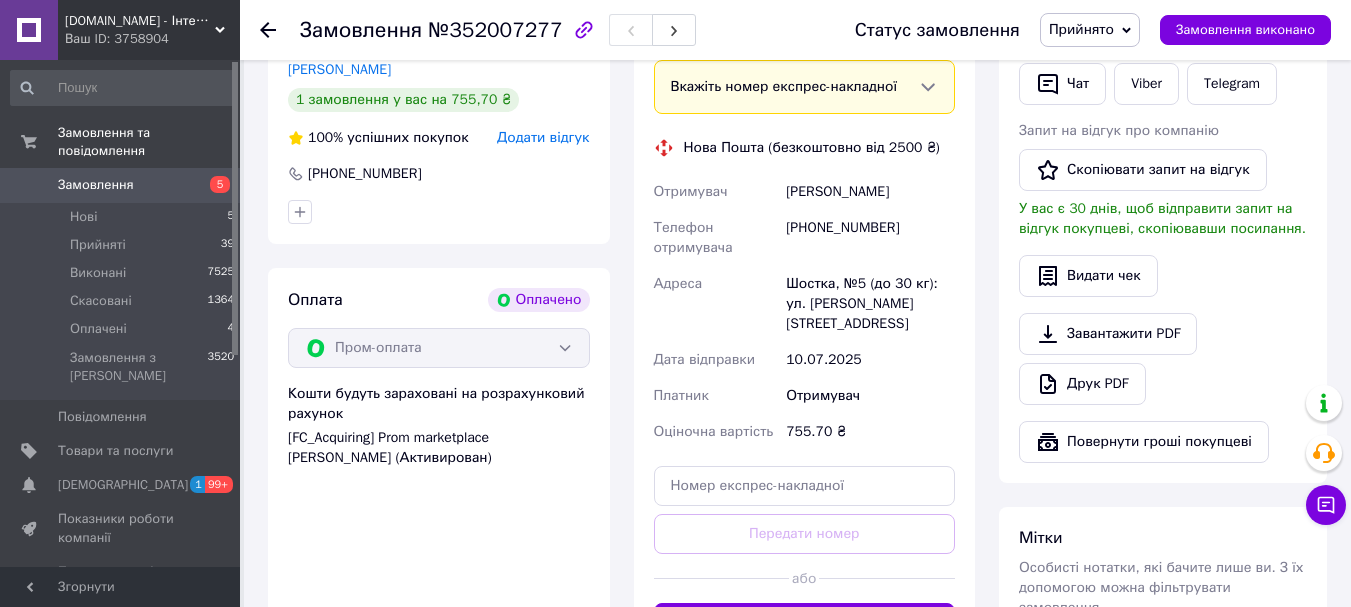 click on "Замовлення" at bounding box center [121, 185] 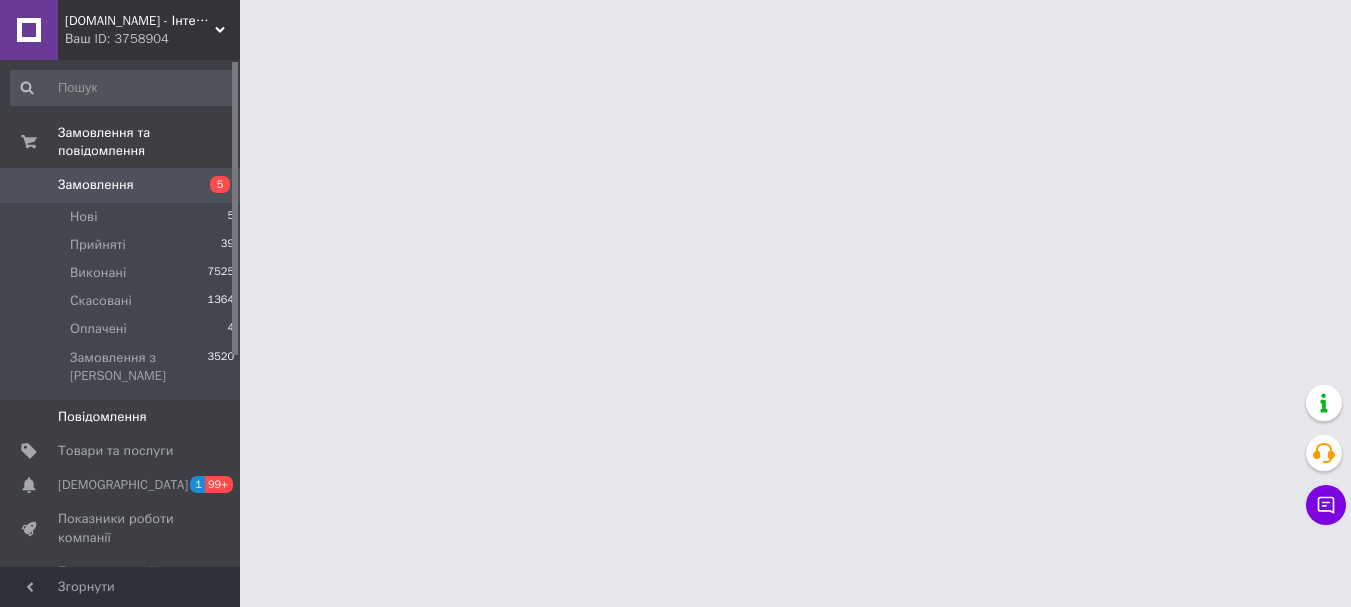scroll, scrollTop: 0, scrollLeft: 0, axis: both 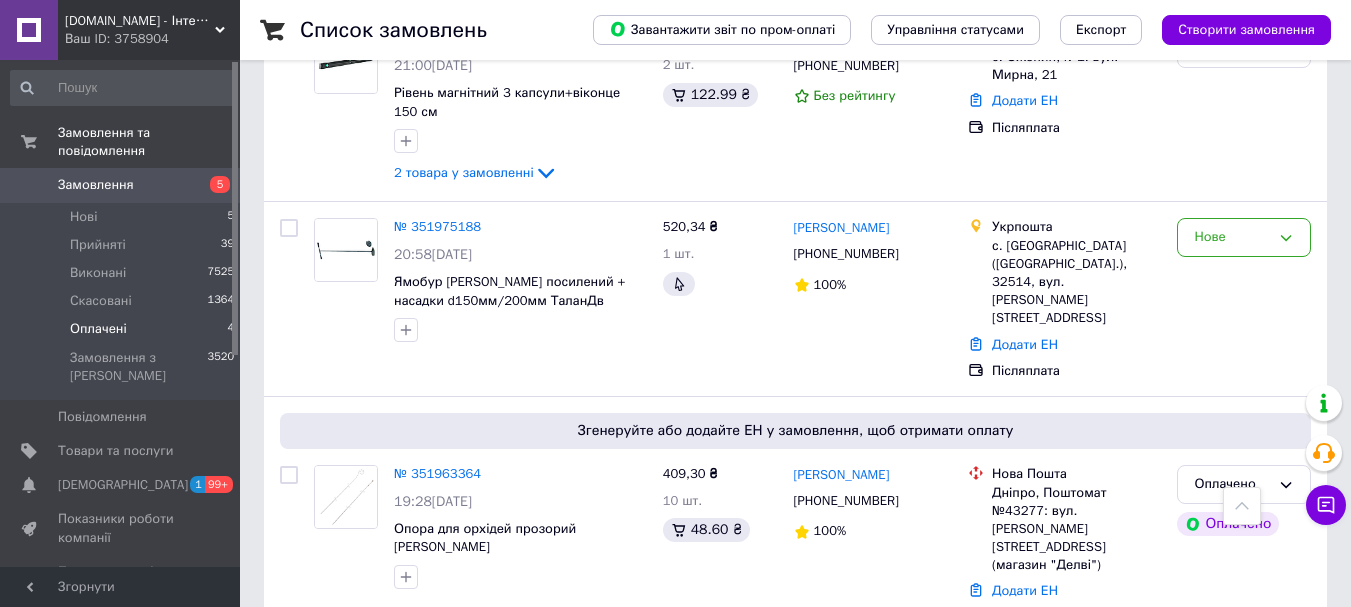 click on "Оплачені" at bounding box center (98, 329) 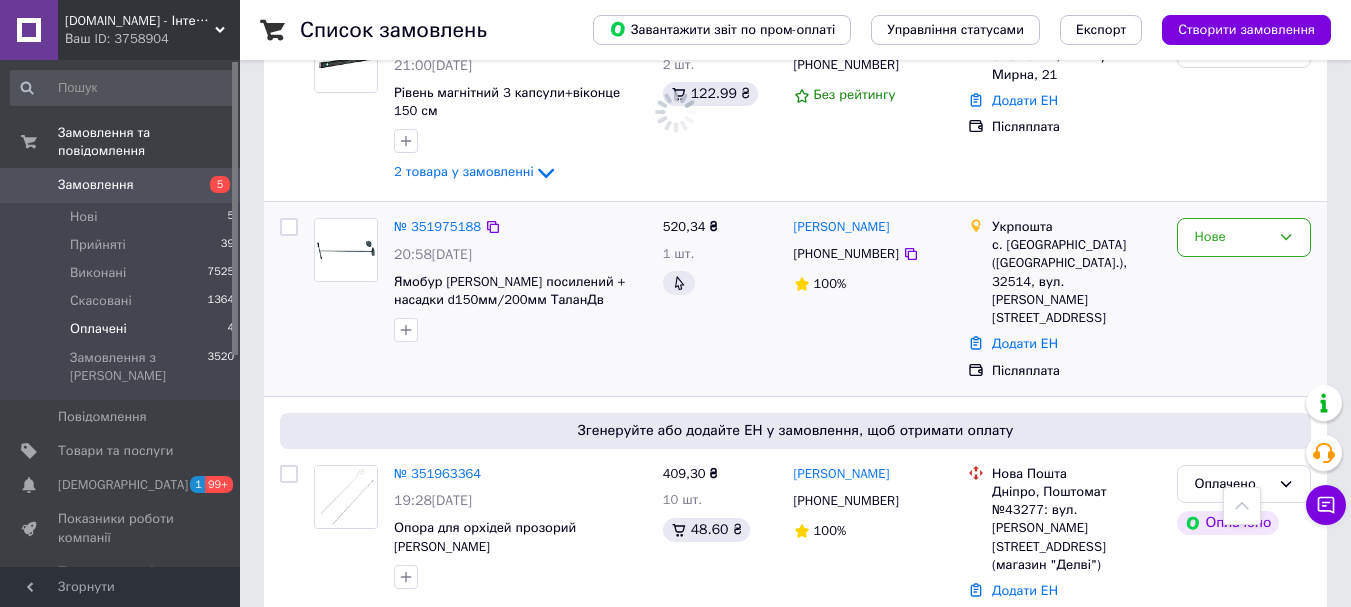 scroll, scrollTop: 0, scrollLeft: 0, axis: both 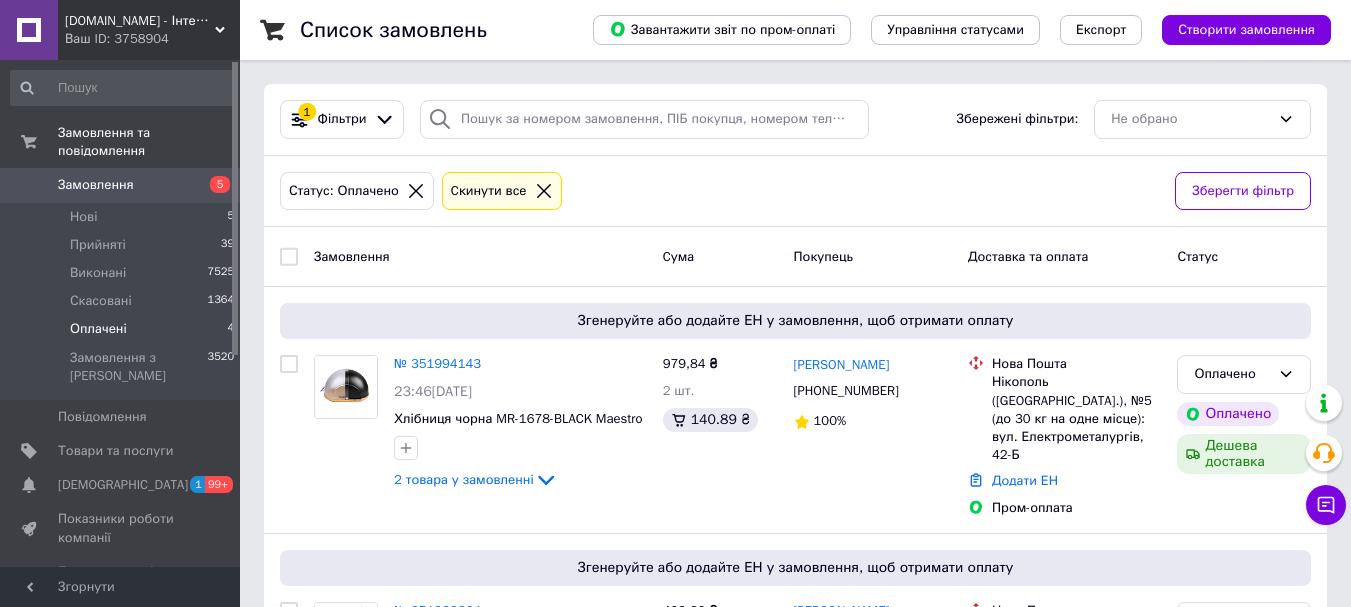 click on "Замовлення" at bounding box center (96, 185) 